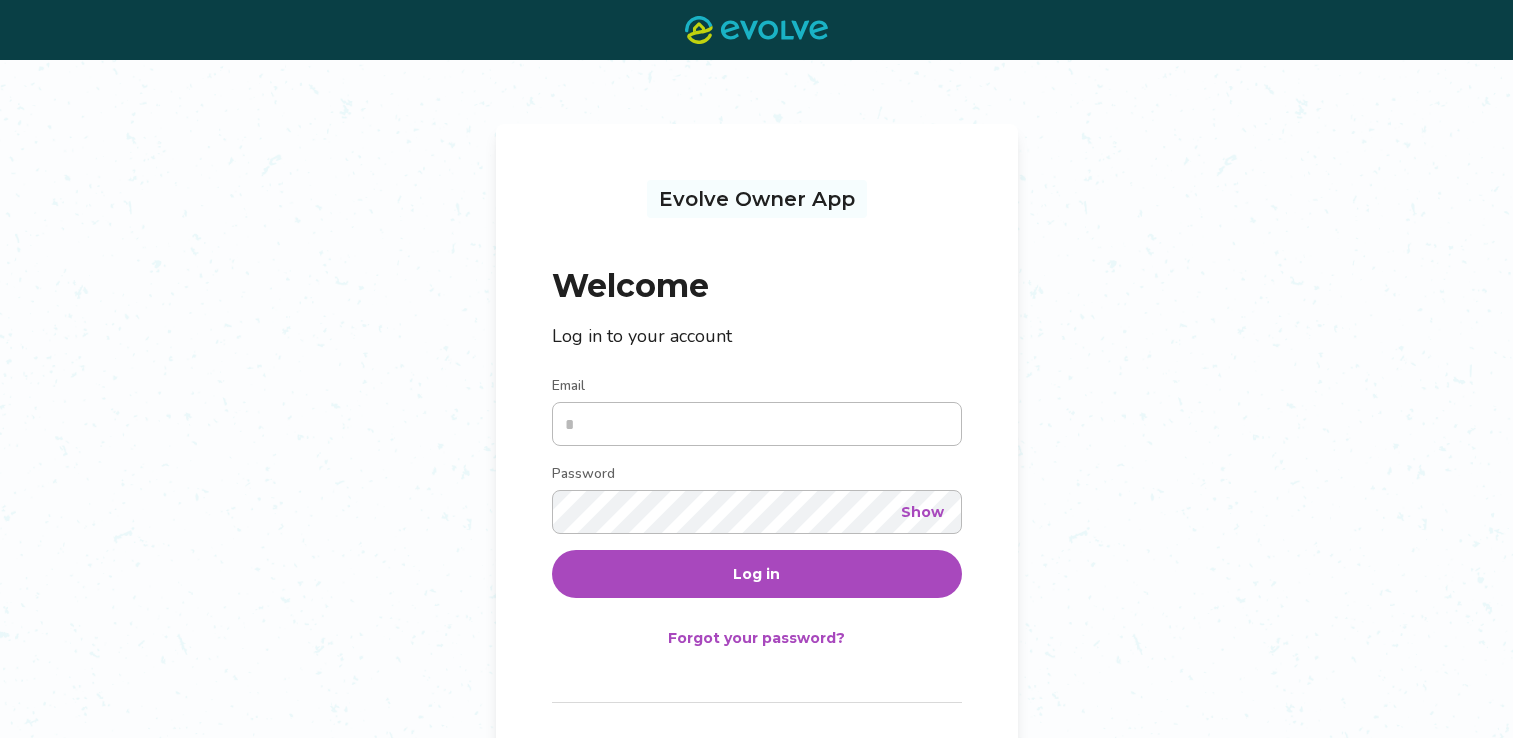 scroll, scrollTop: 0, scrollLeft: 0, axis: both 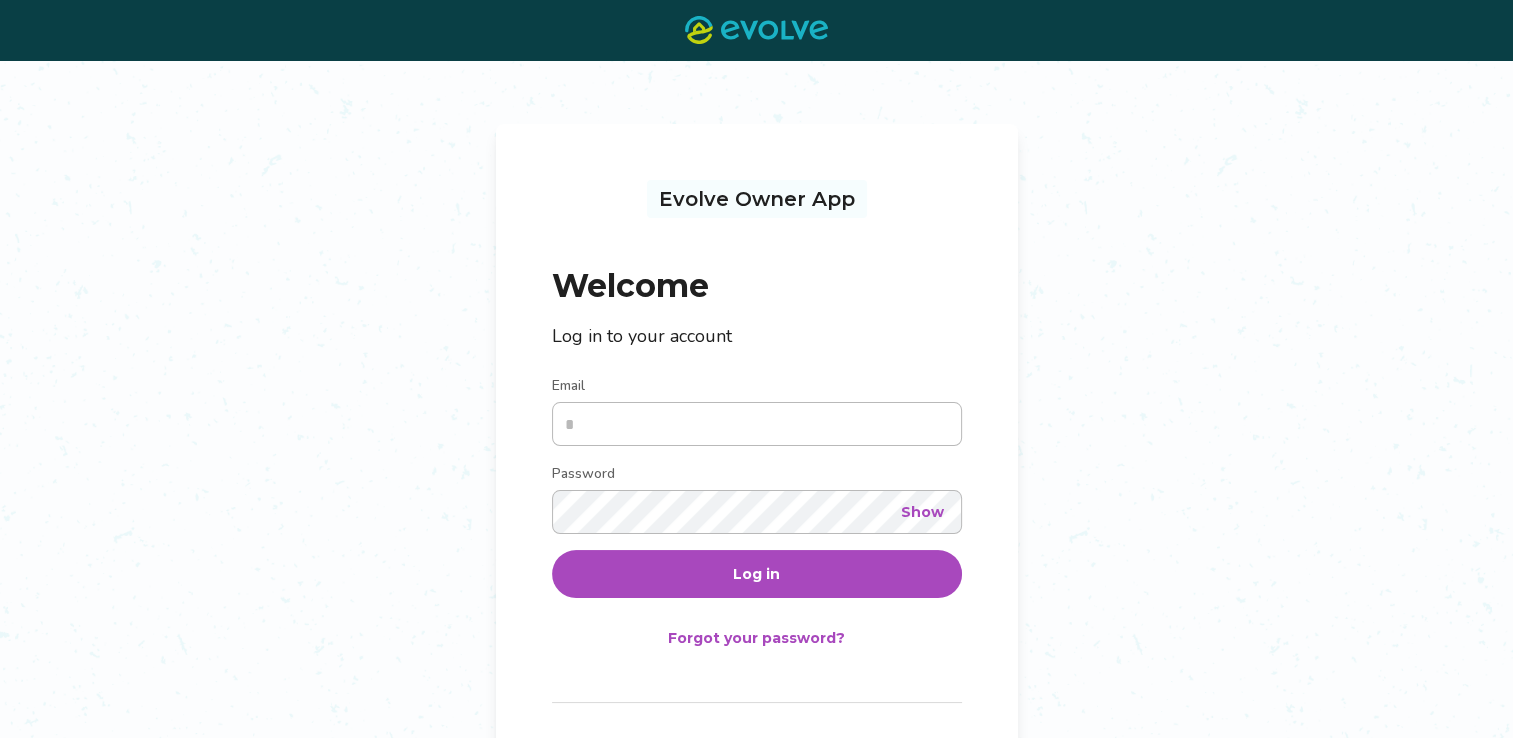 type on "**********" 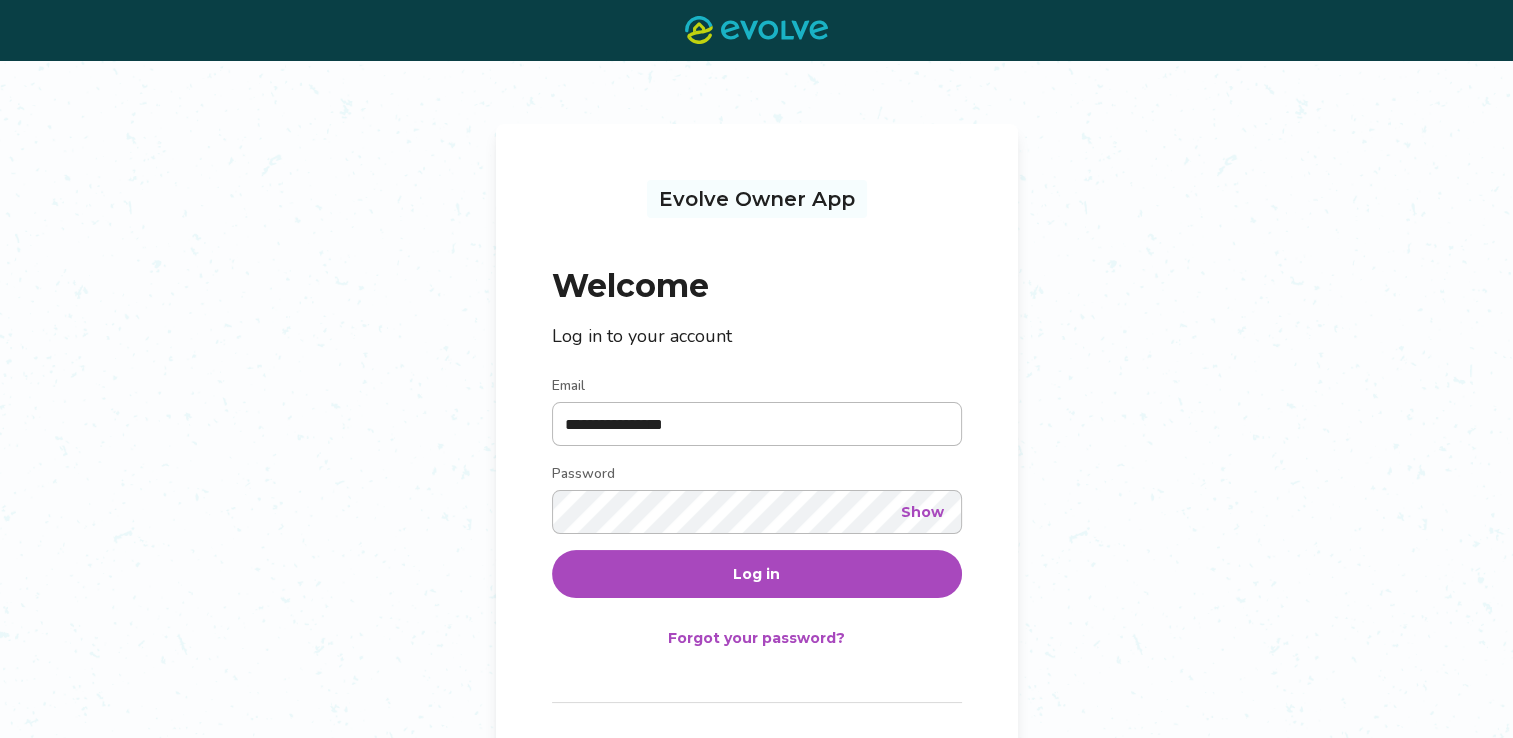click on "Log in" at bounding box center [756, 574] 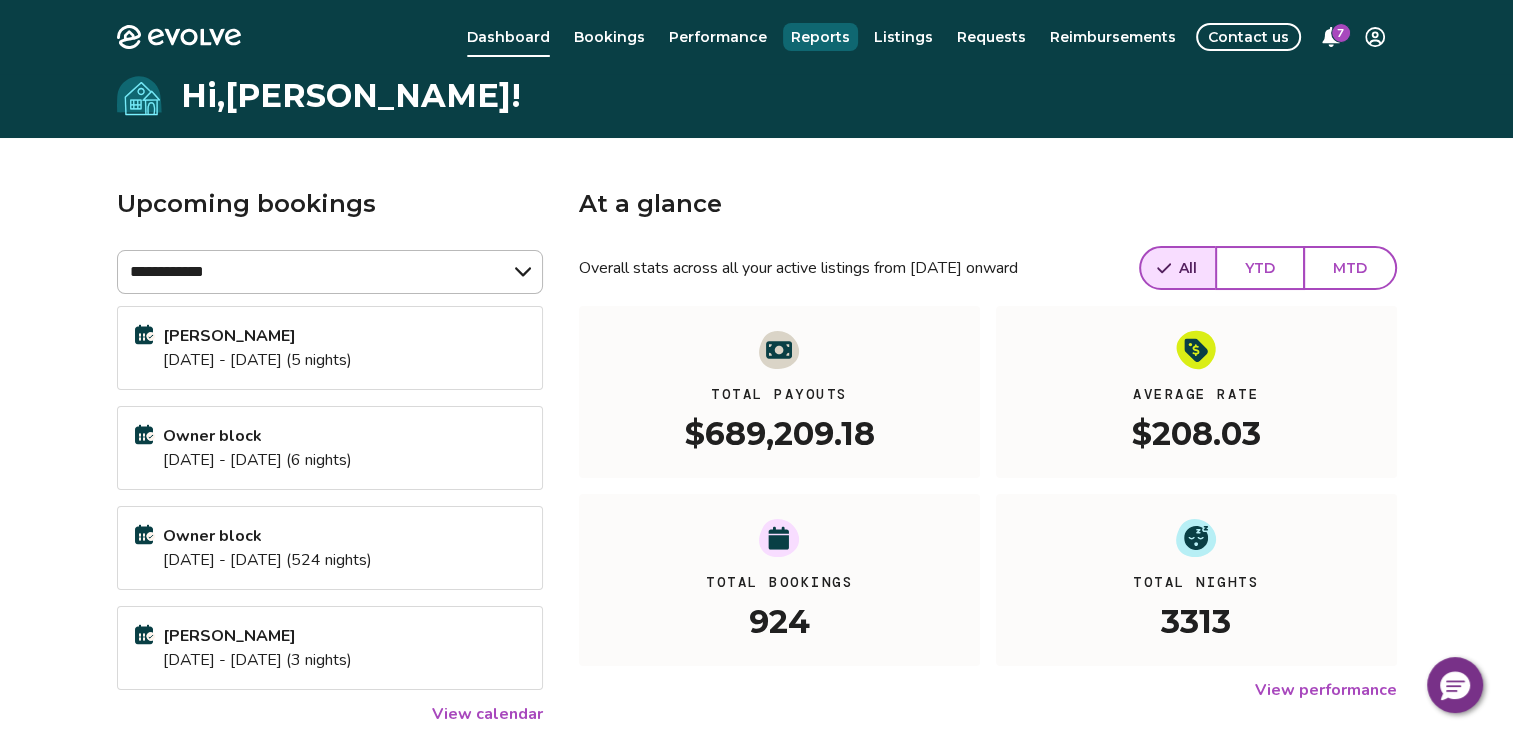 click on "Reports" at bounding box center [820, 37] 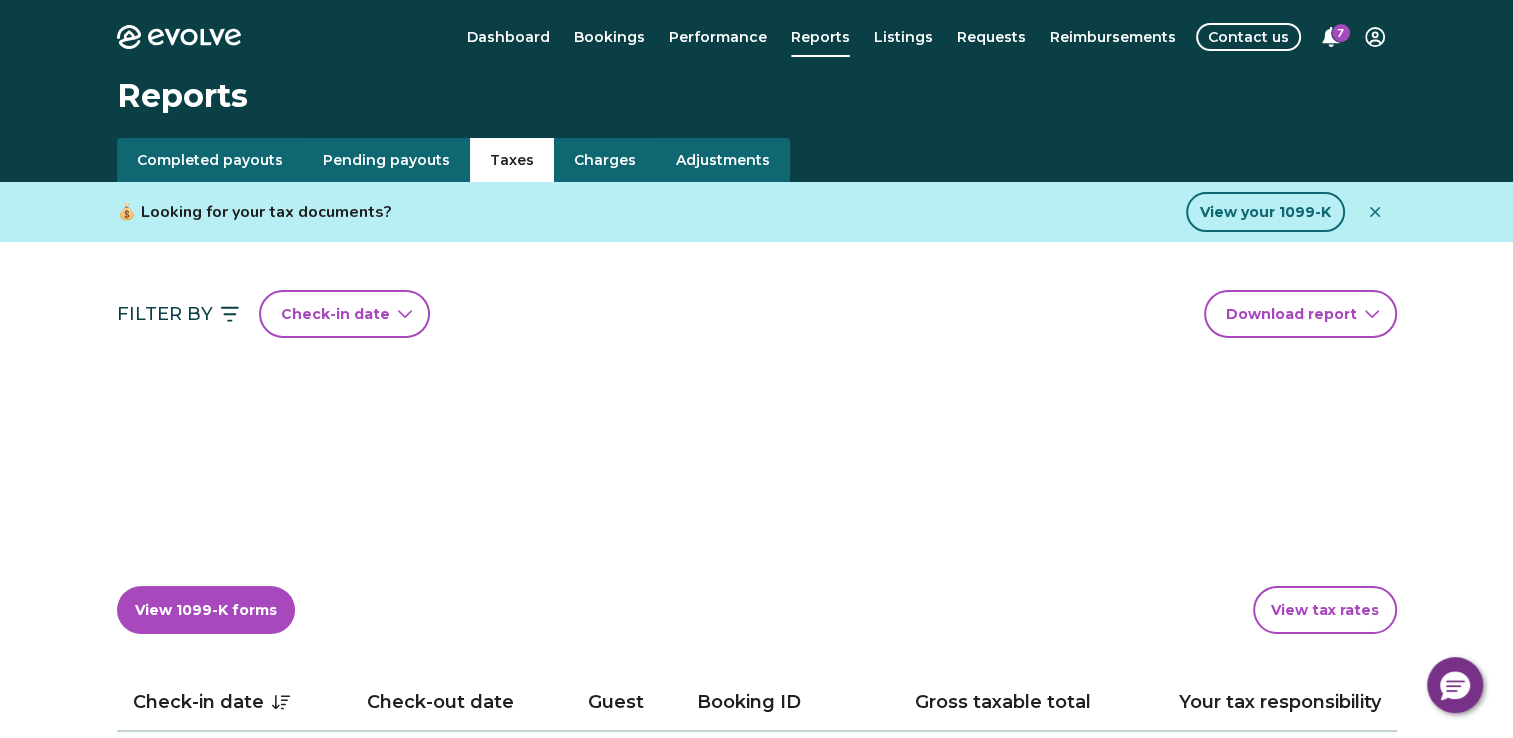 click on "Taxes" at bounding box center (512, 160) 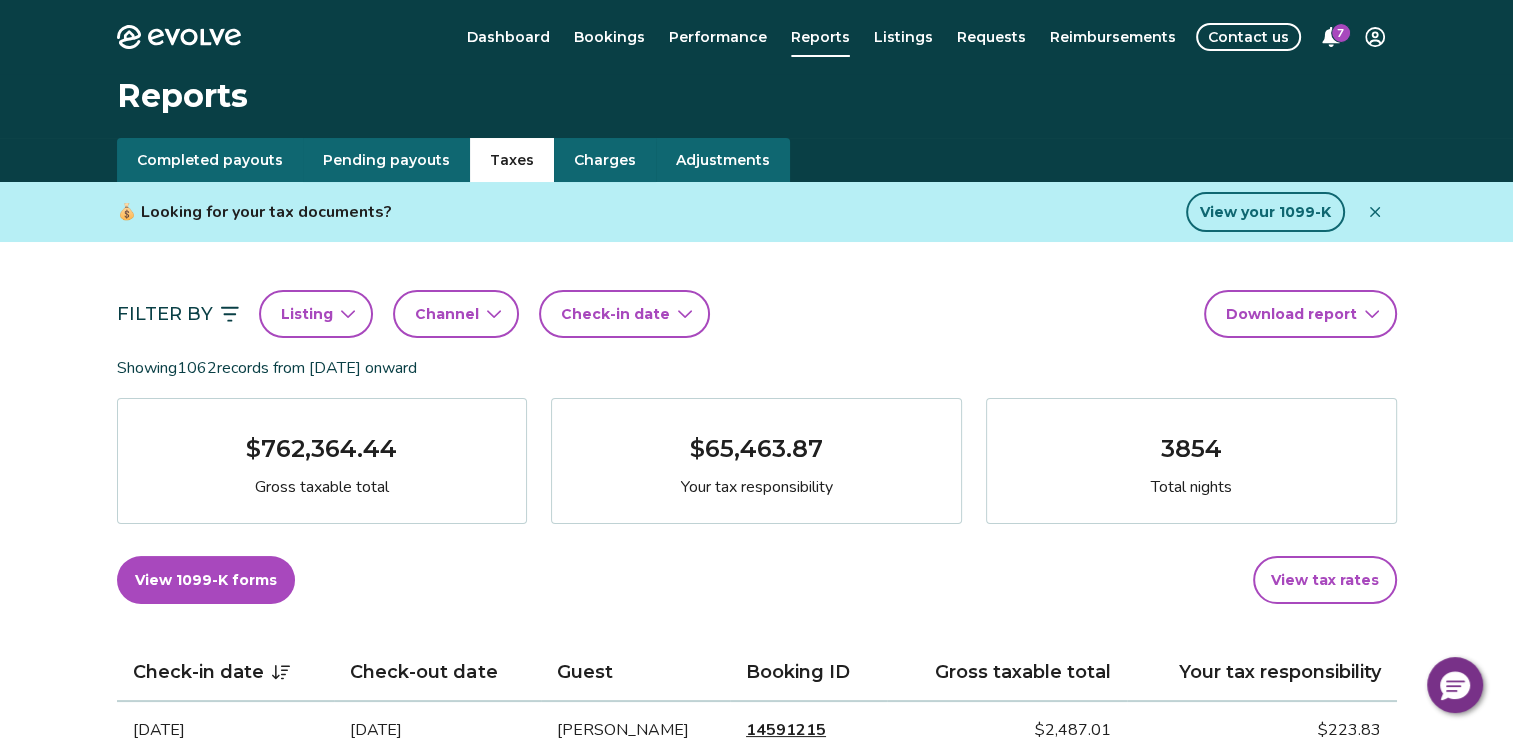 click 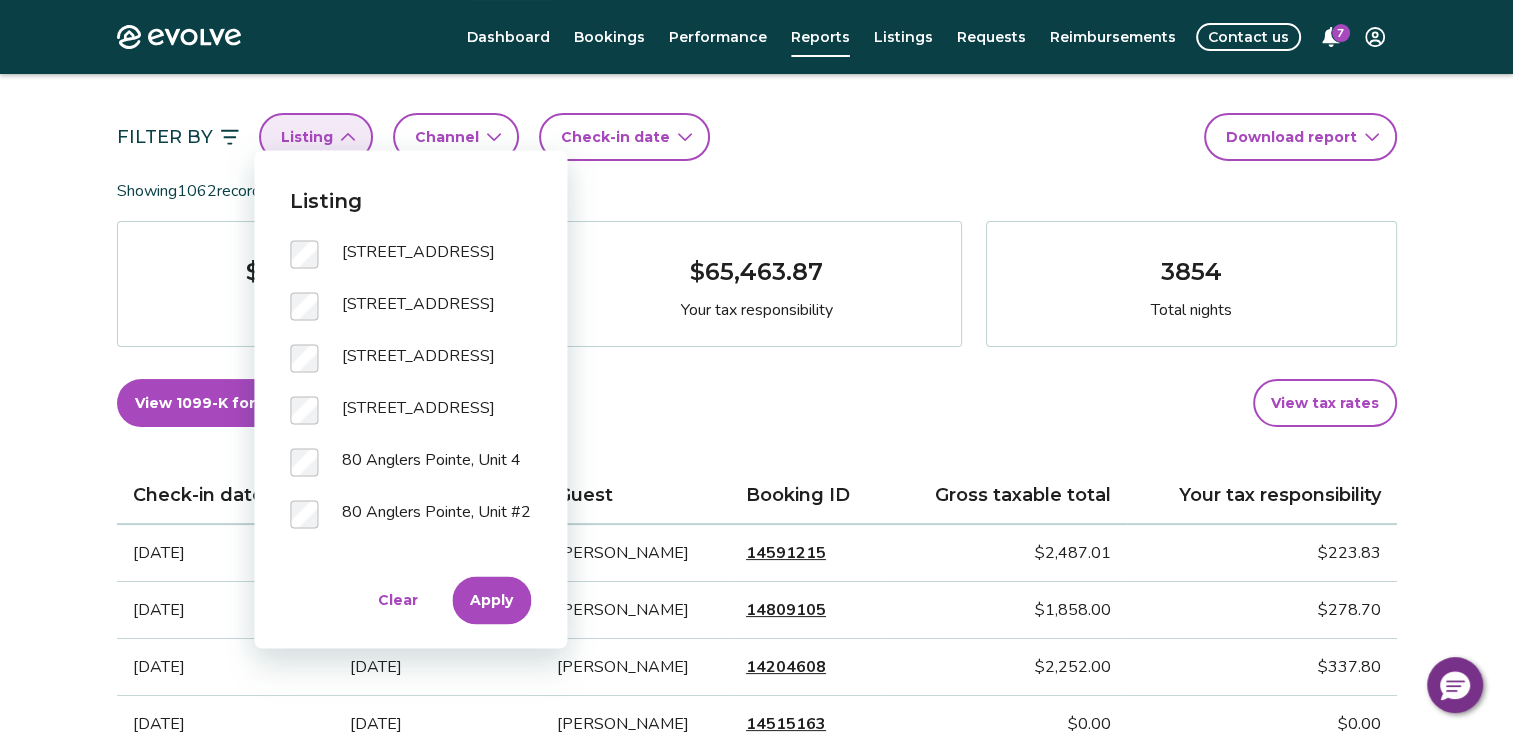 scroll, scrollTop: 200, scrollLeft: 0, axis: vertical 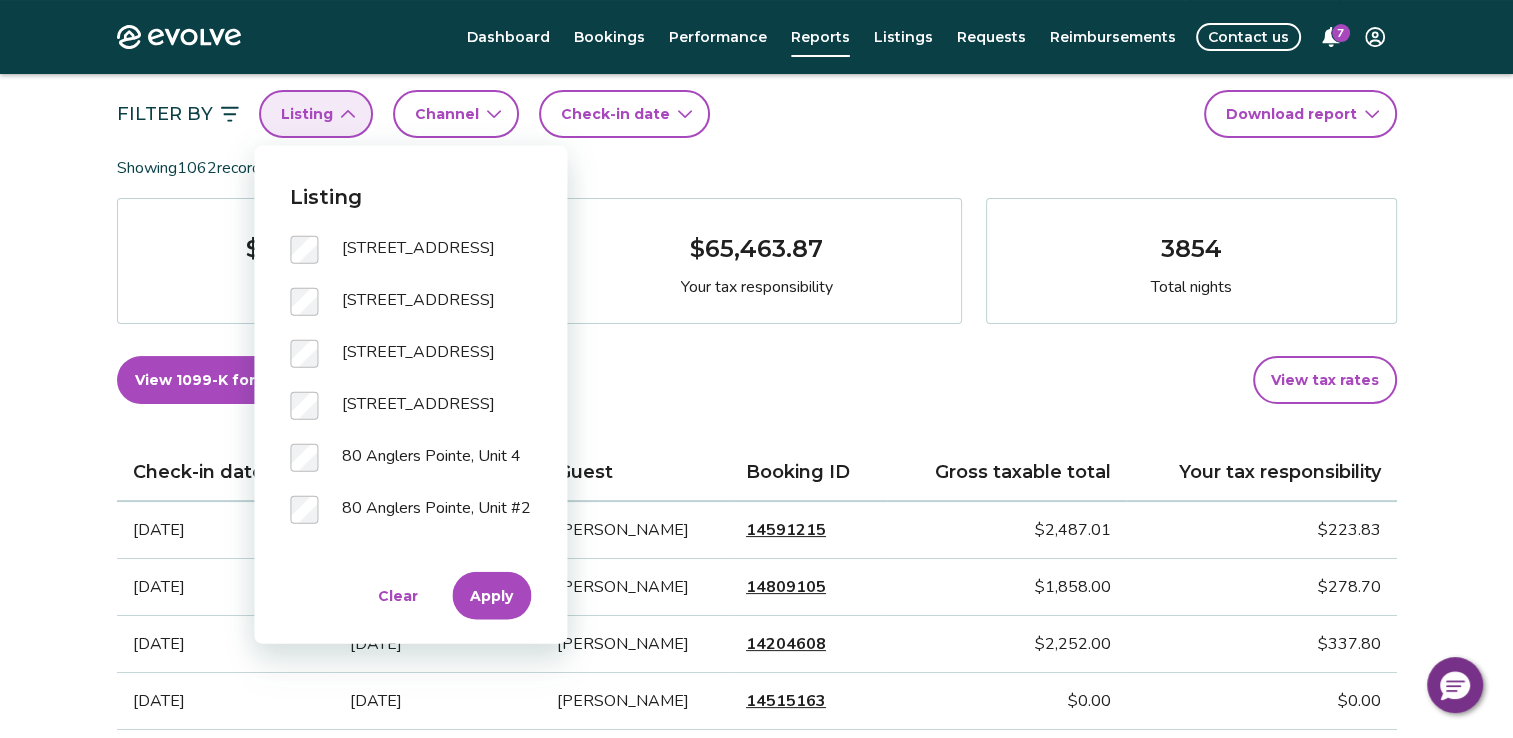 click on "Apply" at bounding box center [491, 596] 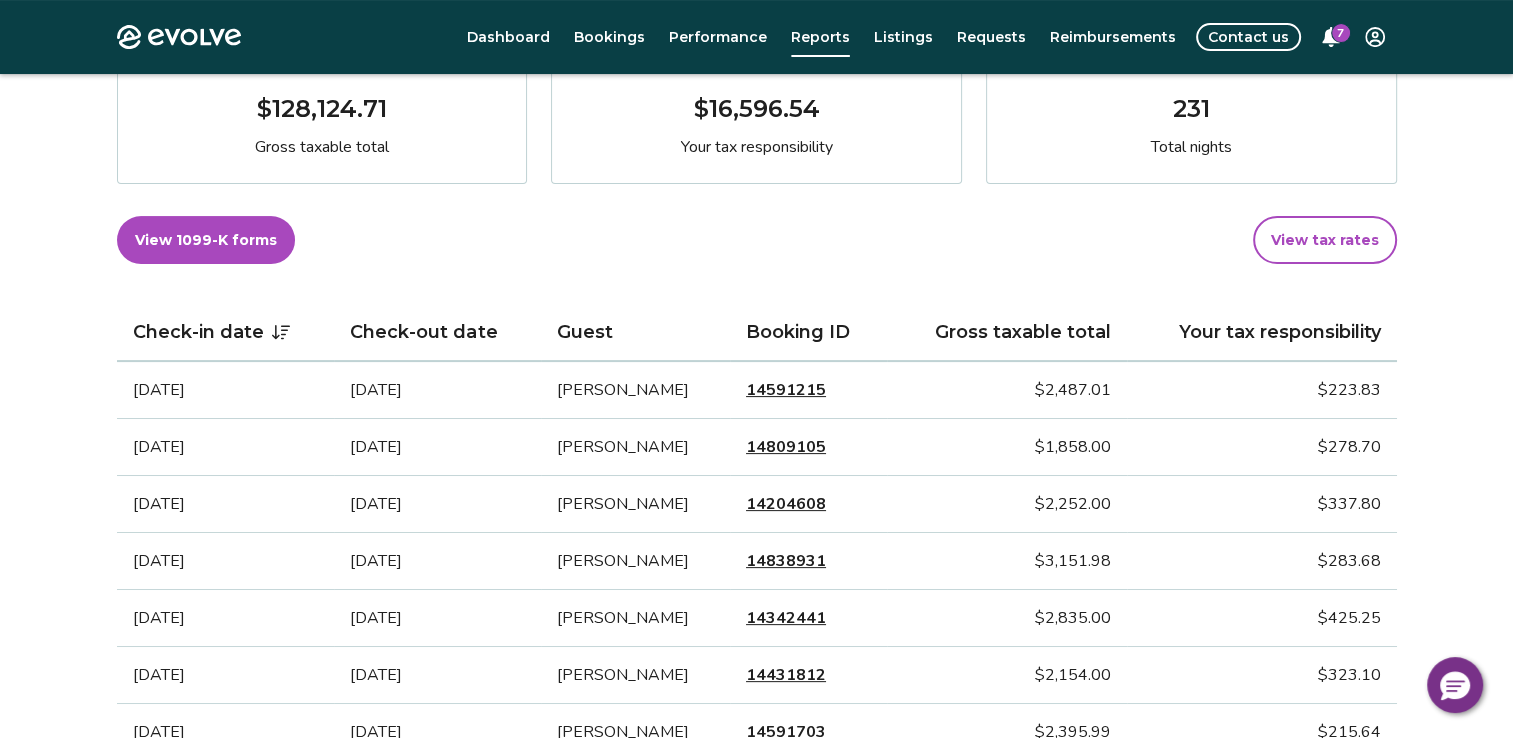 scroll, scrollTop: 200, scrollLeft: 0, axis: vertical 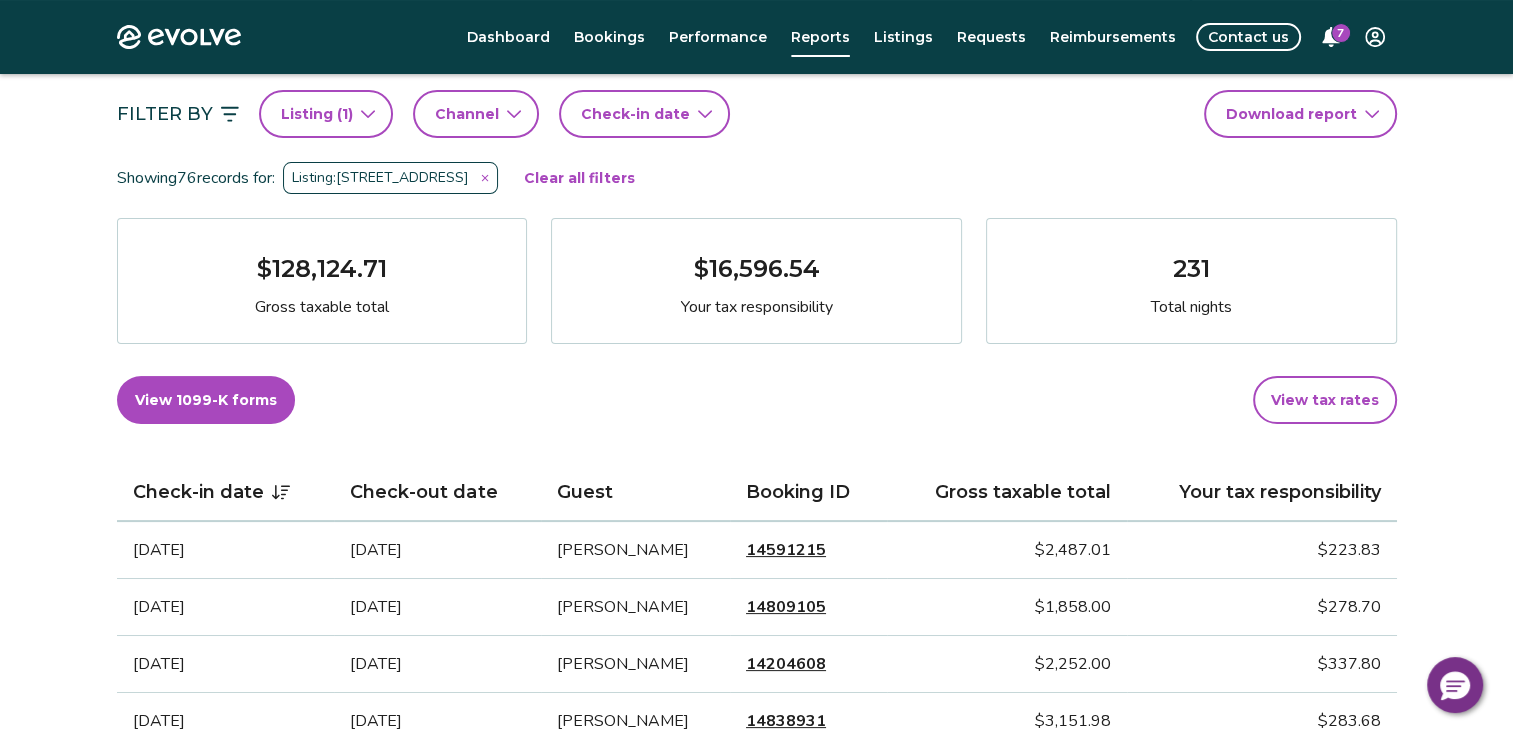 click on "Evolve Dashboard Bookings Performance Reports Listings Requests Reimbursements Contact us 7 Reports Completed payouts Pending payouts Taxes Charges Adjustments 💰 Looking for your tax documents? View your 1099-K Filter By  Listing ( 1 ) Channel Check-in date Download   report Showing  76  records   for: Listing:  3917 Buena Vista Cir Clear all filters $128,124.71 Gross taxable total $16,596.54 Your tax responsibility 231 Total nights View 1099-K forms View tax rates Check-in date Check-out date Guest Booking ID Gross taxable total Your tax responsibility [DATE] [DATE] [PERSON_NAME] 14591215 $2,487.01 $223.83 [DATE] [DATE] [PERSON_NAME] 14809105 $1,858.00 $278.70 [DATE] [DATE] [PERSON_NAME] 14204608 $2,252.00 $337.80 [DATE] [DATE] [PERSON_NAME] 14838931 $3,151.98 $283.68 [DATE] [DATE] [PERSON_NAME] 14342441 $2,835.00 $425.25 [DATE] [DATE] [PERSON_NAME] 14431812 $2,154.00 $323.10 [DATE] [DATE] [PERSON_NAME] 14591703 $2,395.99 1 2" at bounding box center [756, 1174] 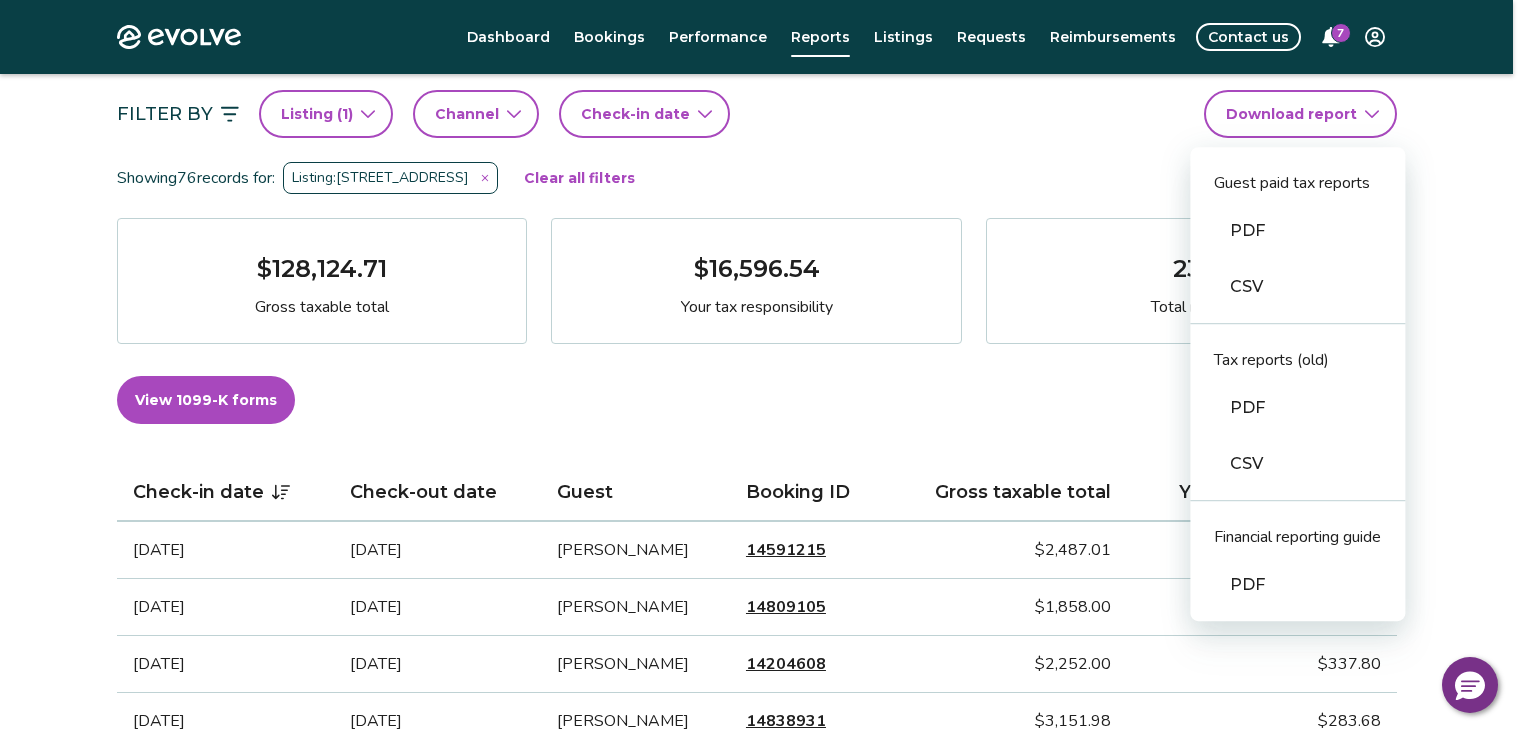 click on "CSV" at bounding box center [1297, 464] 